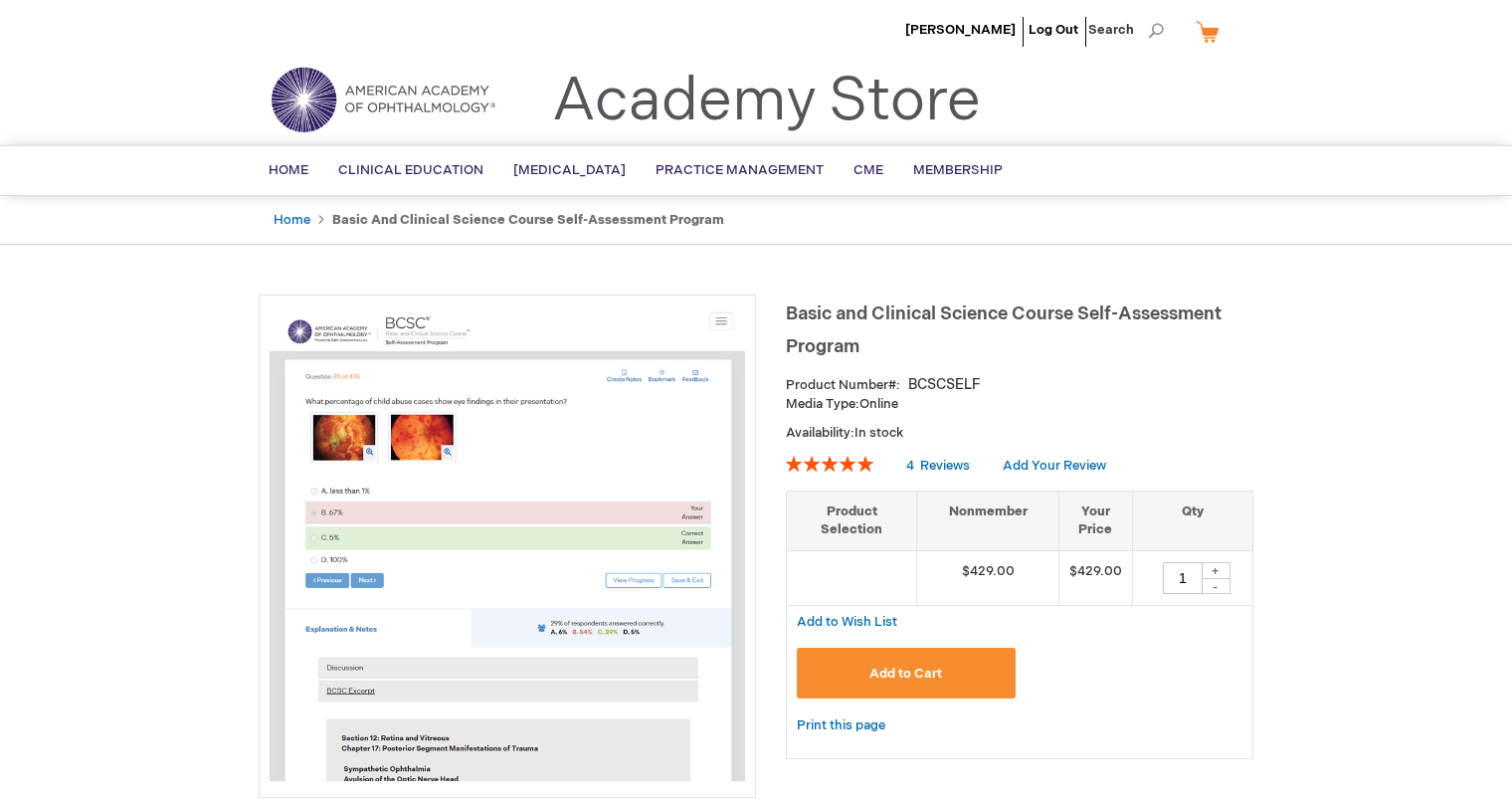 scroll, scrollTop: 0, scrollLeft: 0, axis: both 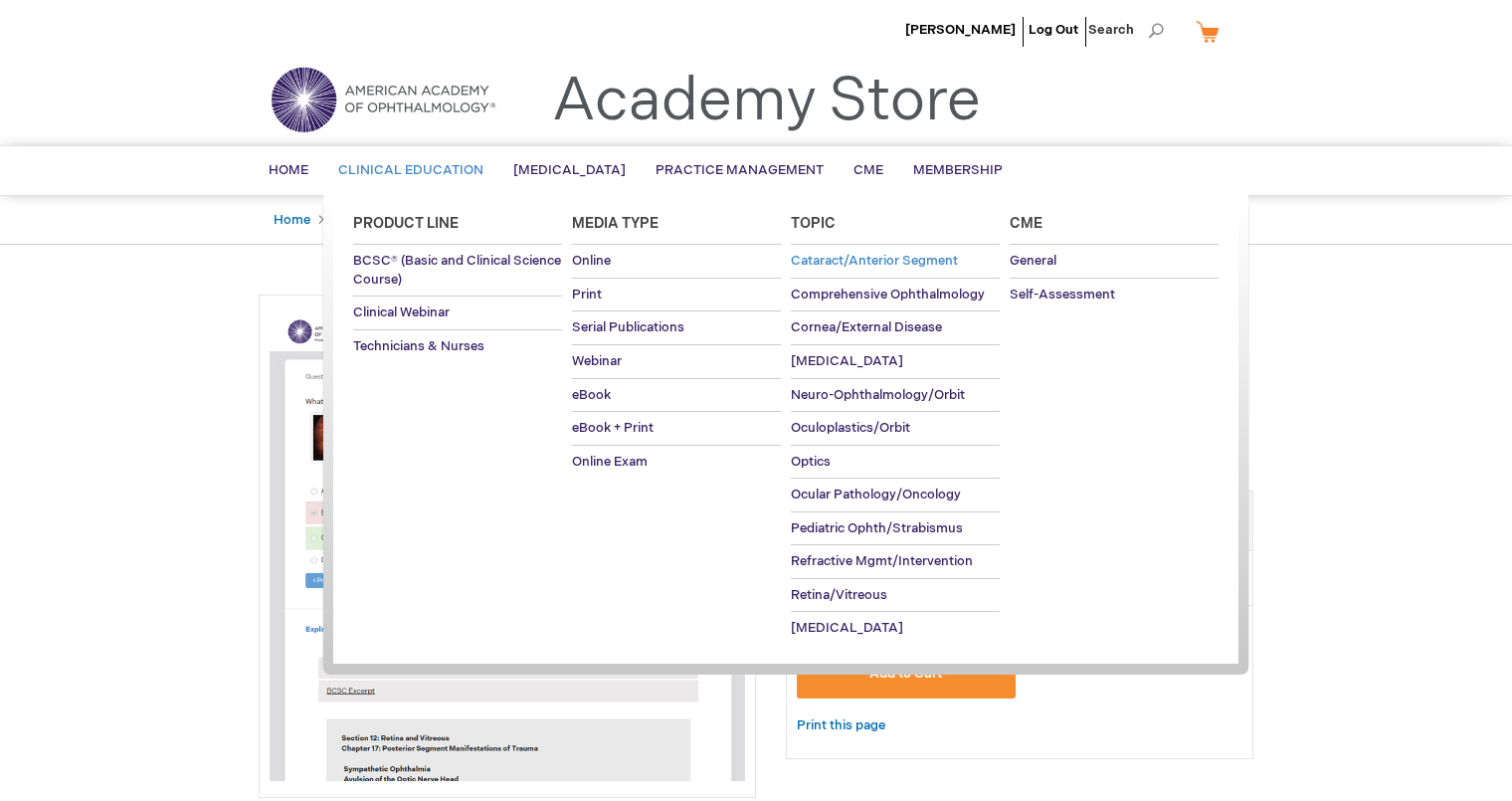 click on "Cataract/Anterior Segment" at bounding box center (895, 261) 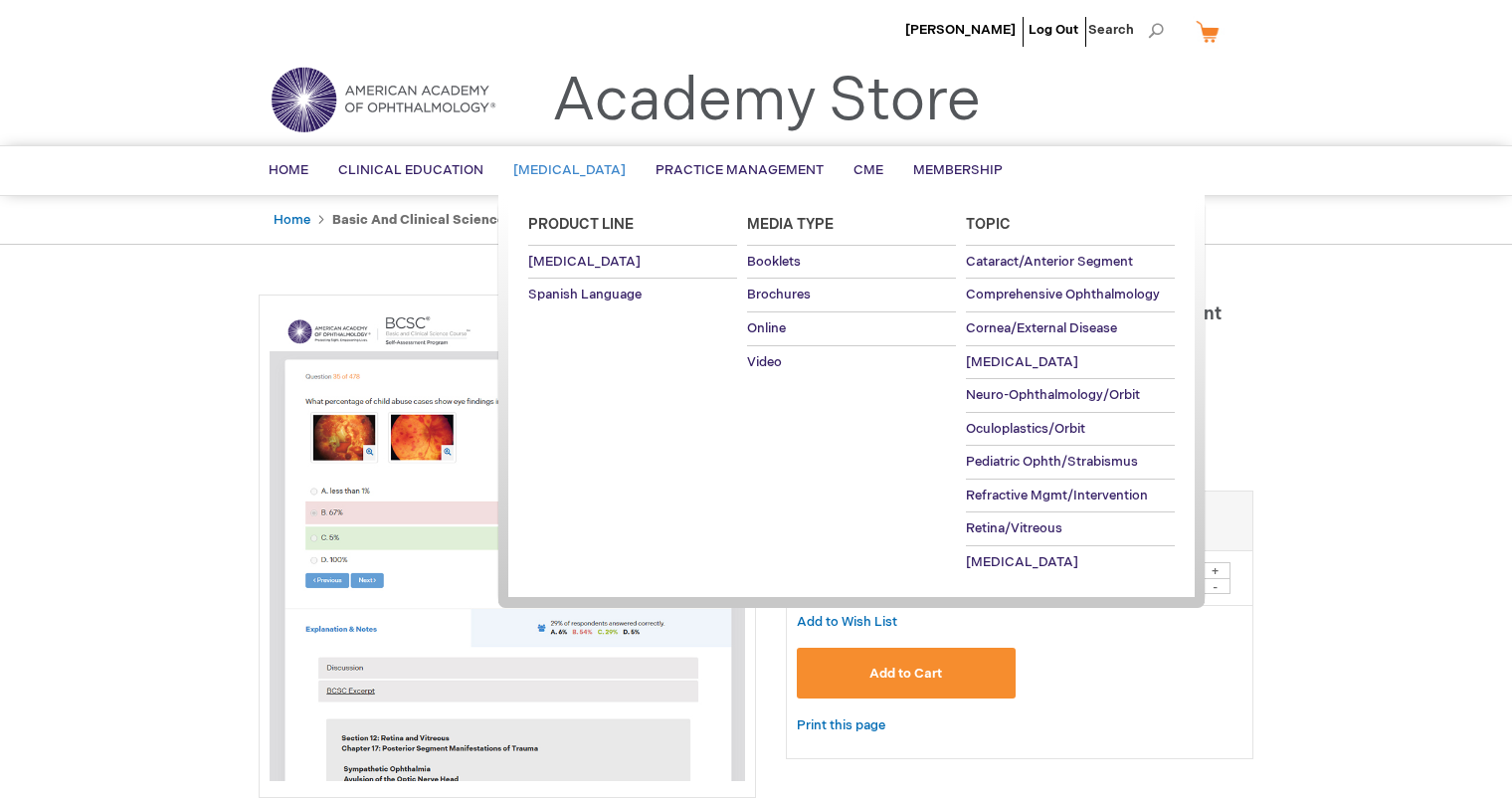 scroll, scrollTop: 0, scrollLeft: 0, axis: both 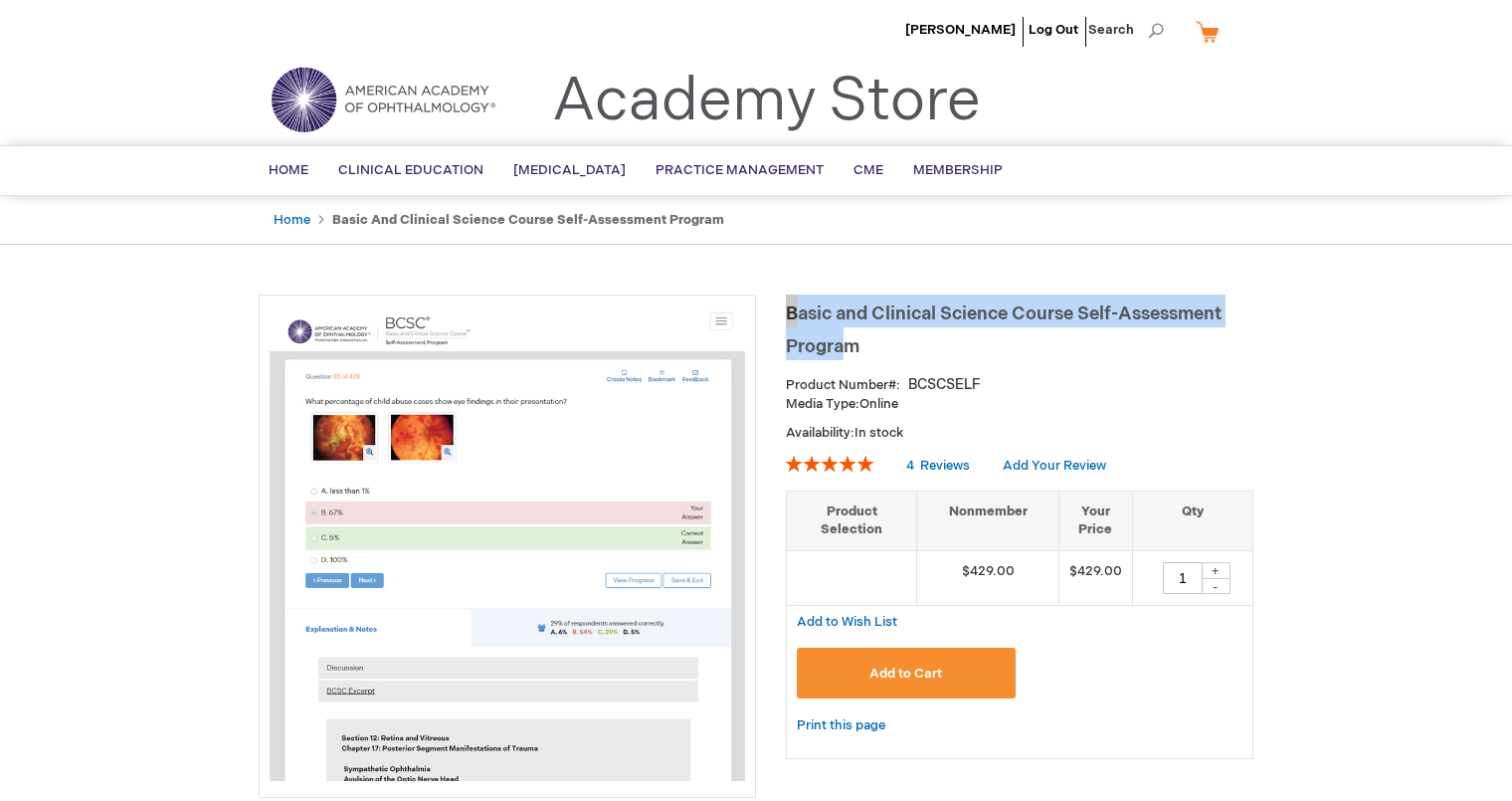 drag, startPoint x: 776, startPoint y: 309, endPoint x: 1158, endPoint y: 327, distance: 382.42385 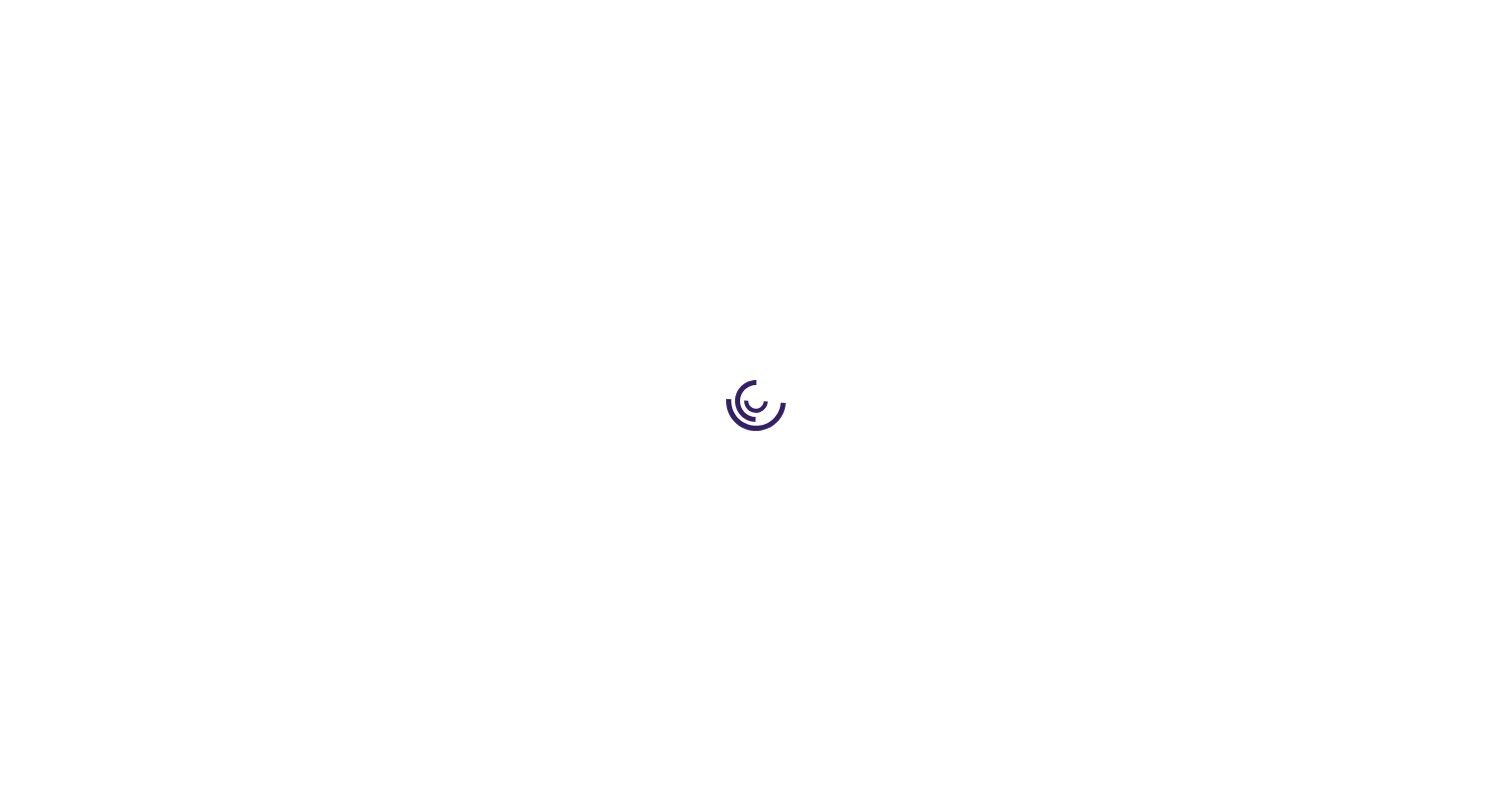 scroll, scrollTop: 0, scrollLeft: 0, axis: both 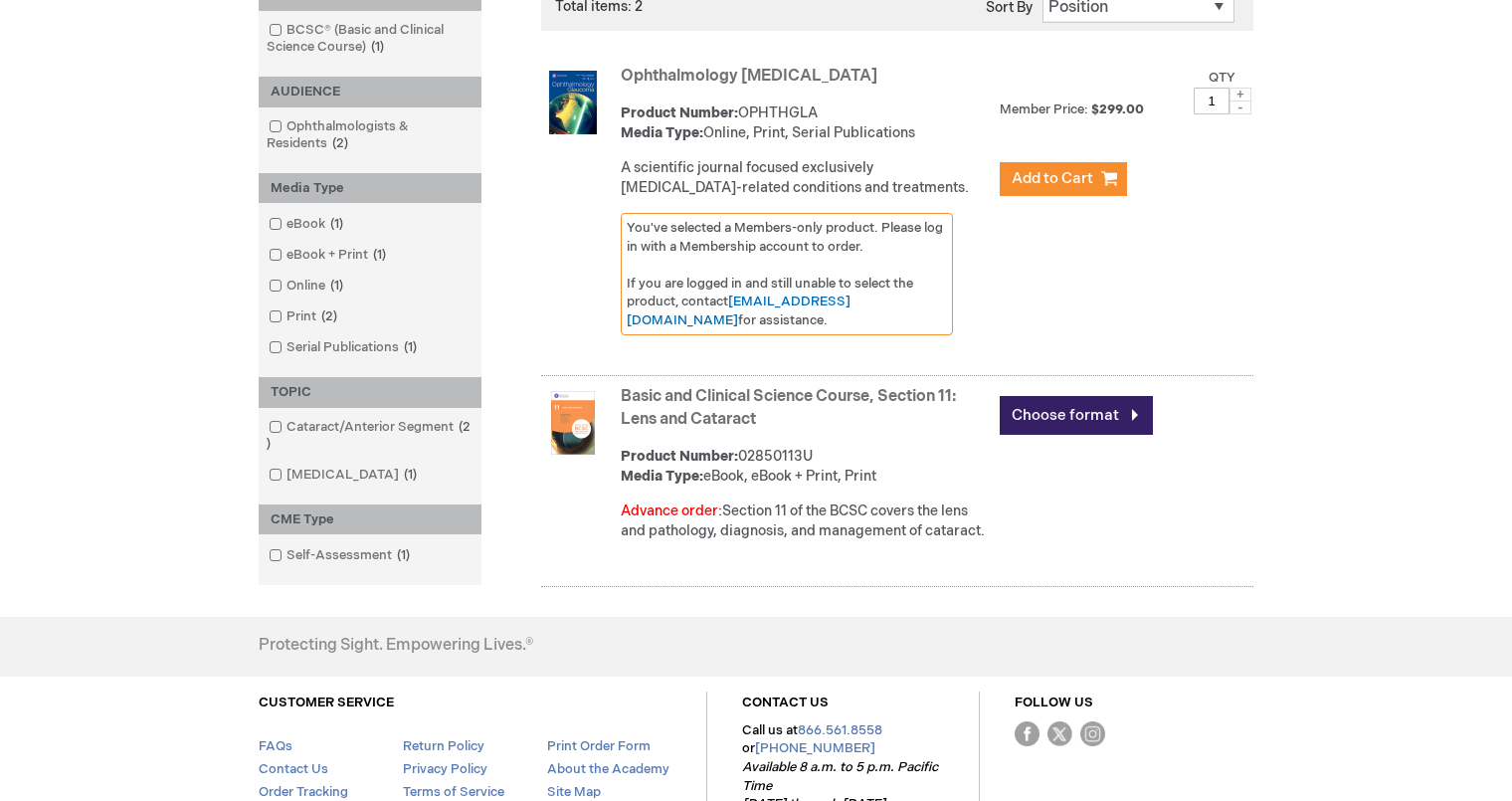 click at bounding box center (573, 423) 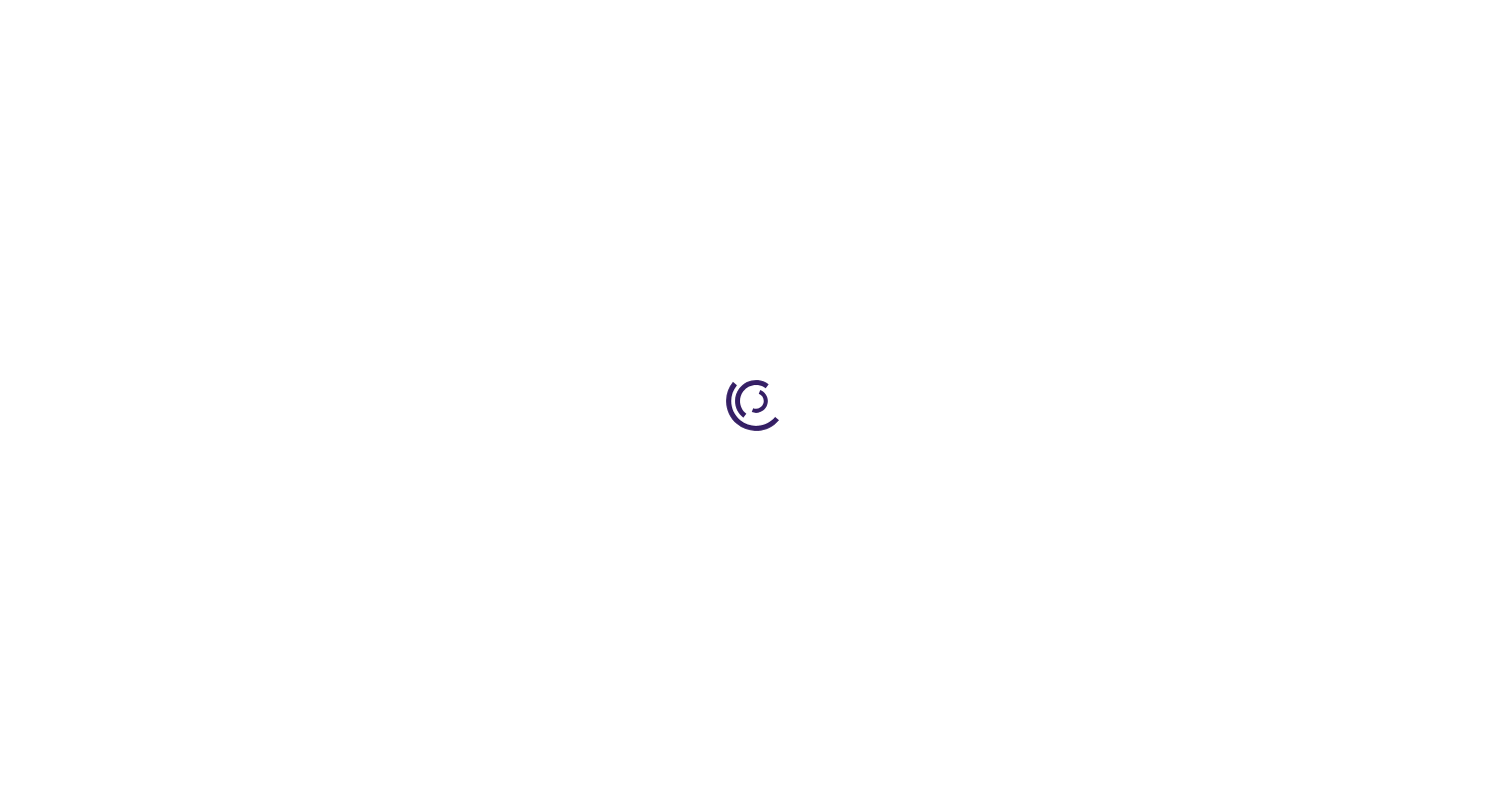 scroll, scrollTop: 0, scrollLeft: 0, axis: both 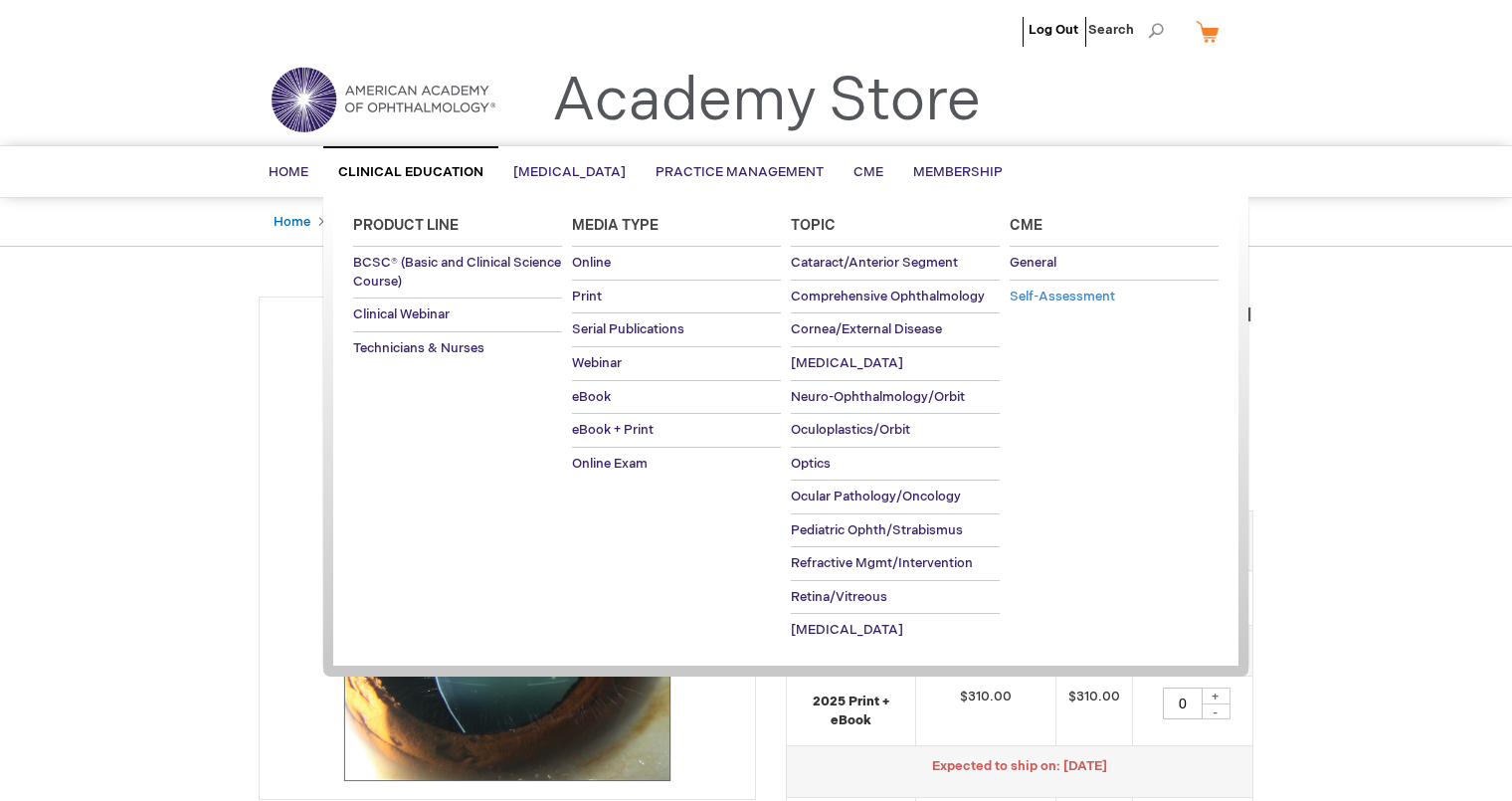 click on "Self-Assessment" at bounding box center (1062, 297) 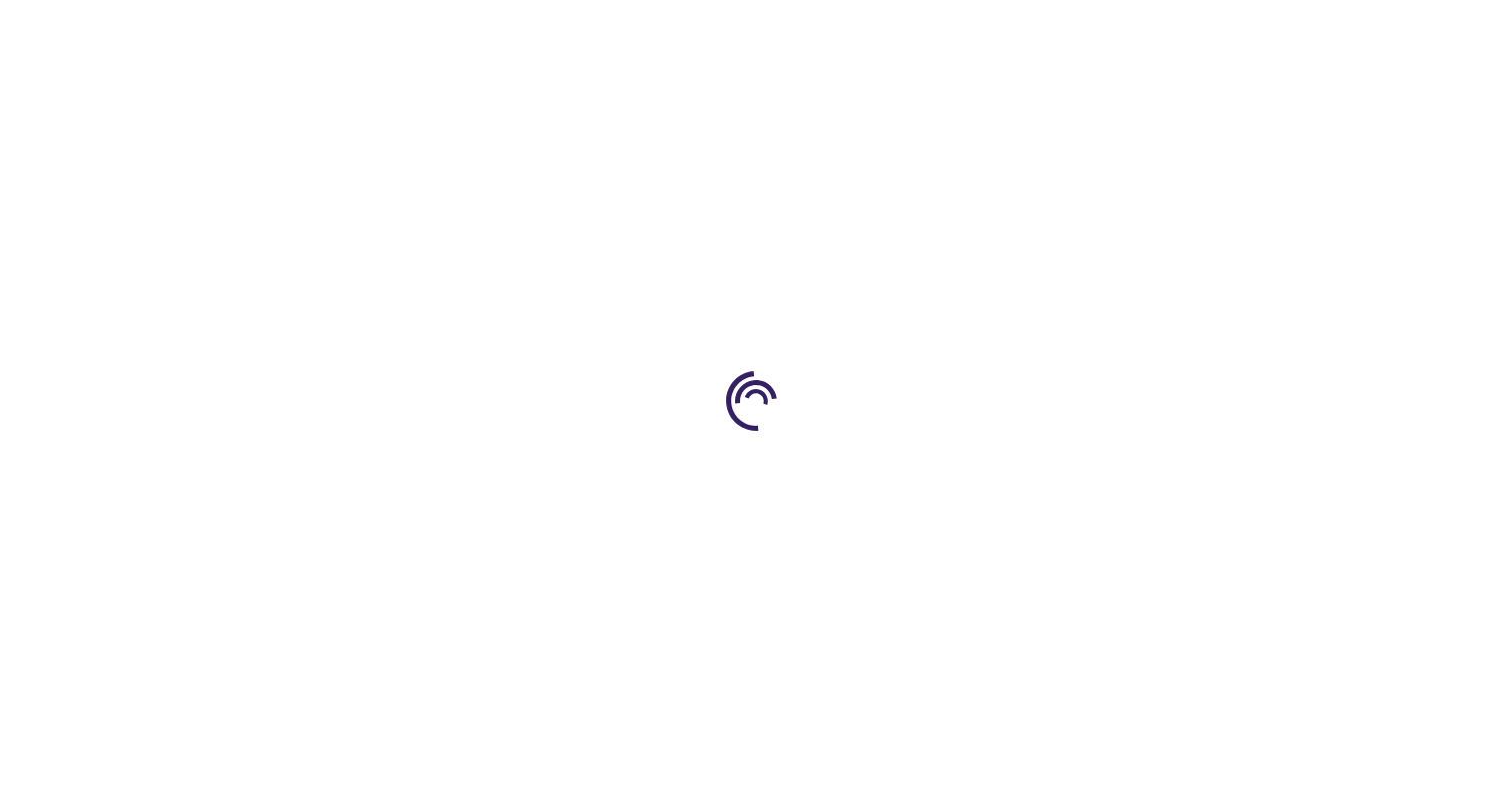 scroll, scrollTop: 0, scrollLeft: 0, axis: both 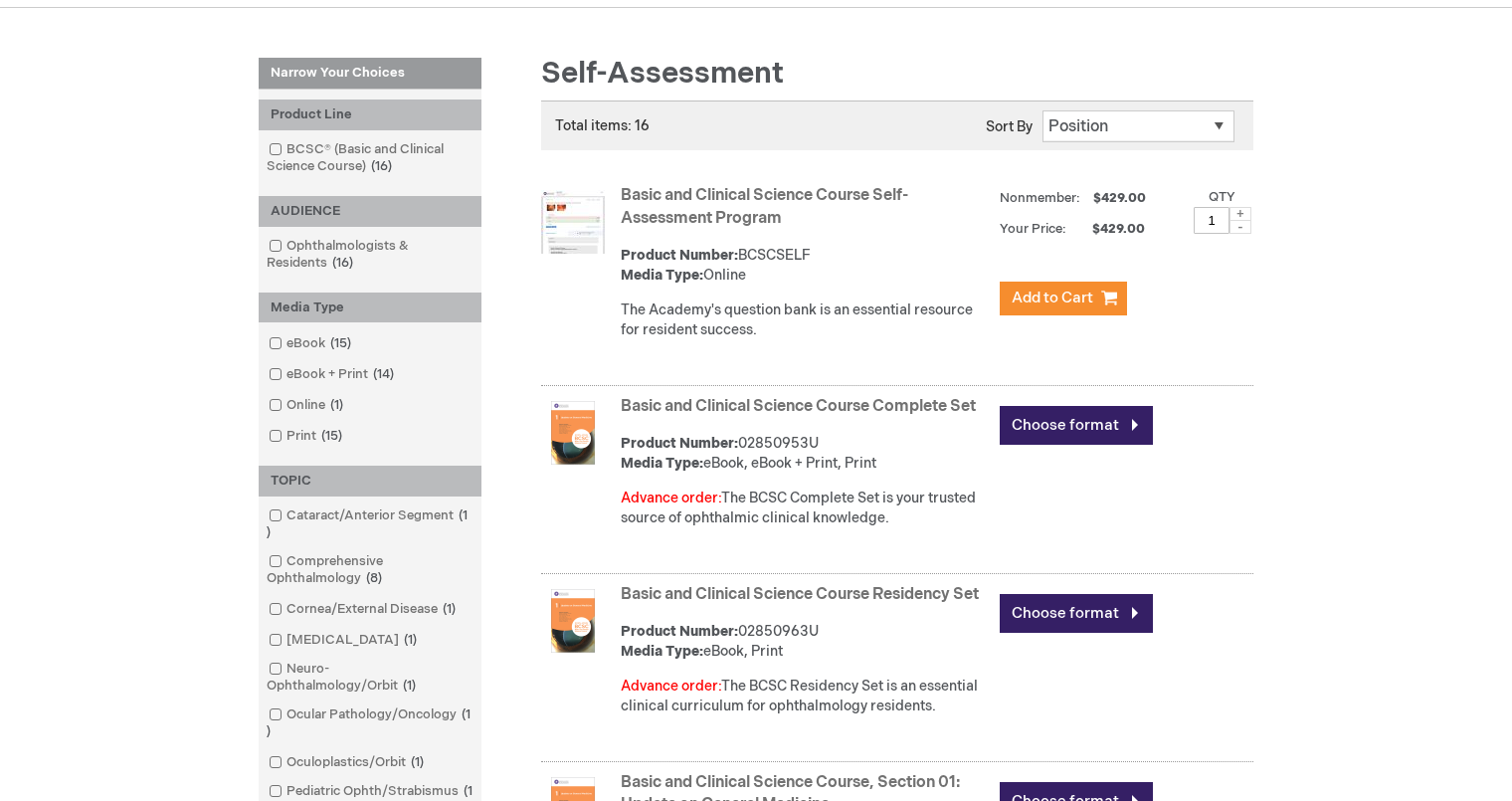 click on "Basic and Clinical Science Course Complete Set" at bounding box center (798, 406) 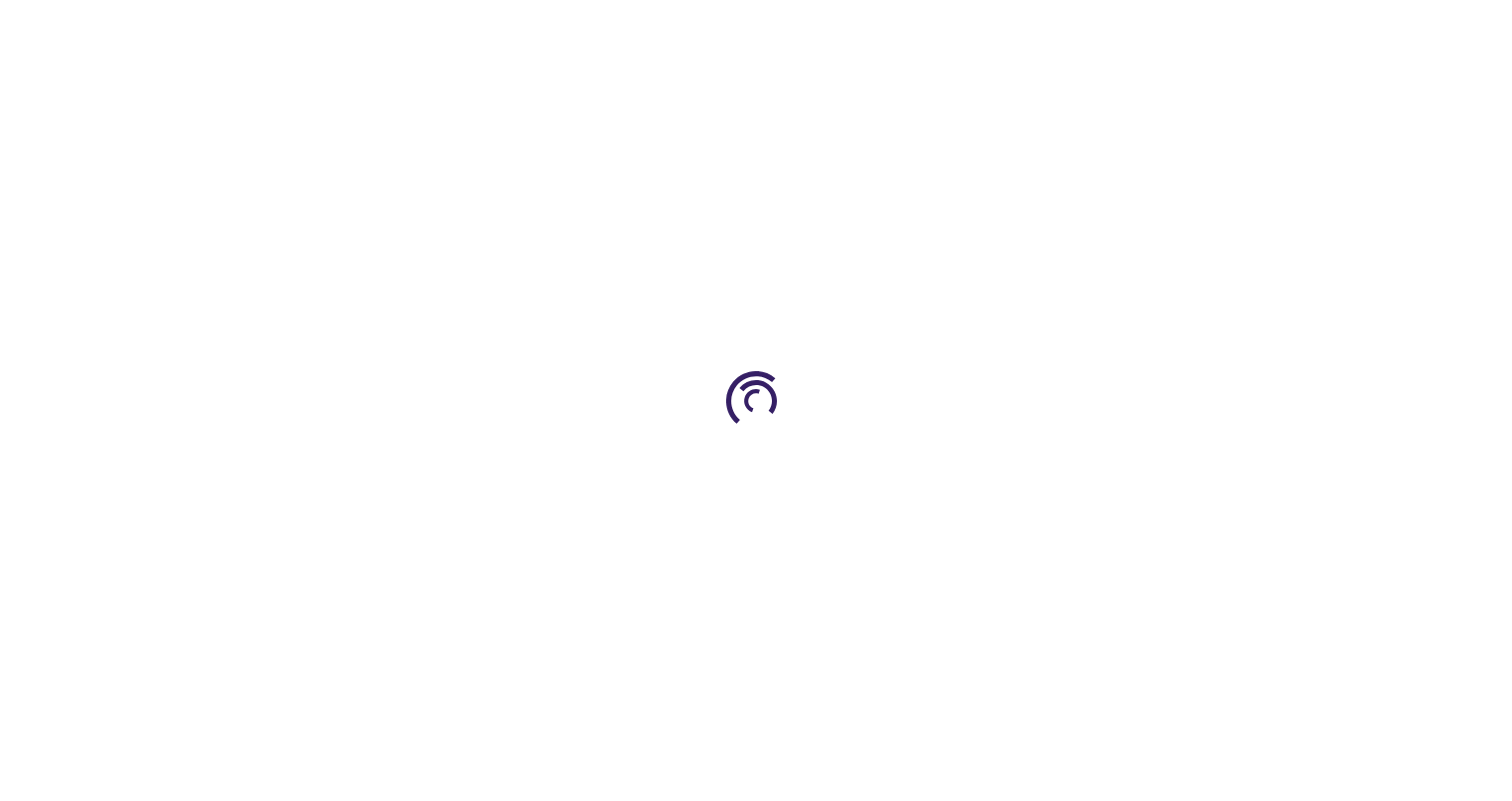 scroll, scrollTop: 0, scrollLeft: 0, axis: both 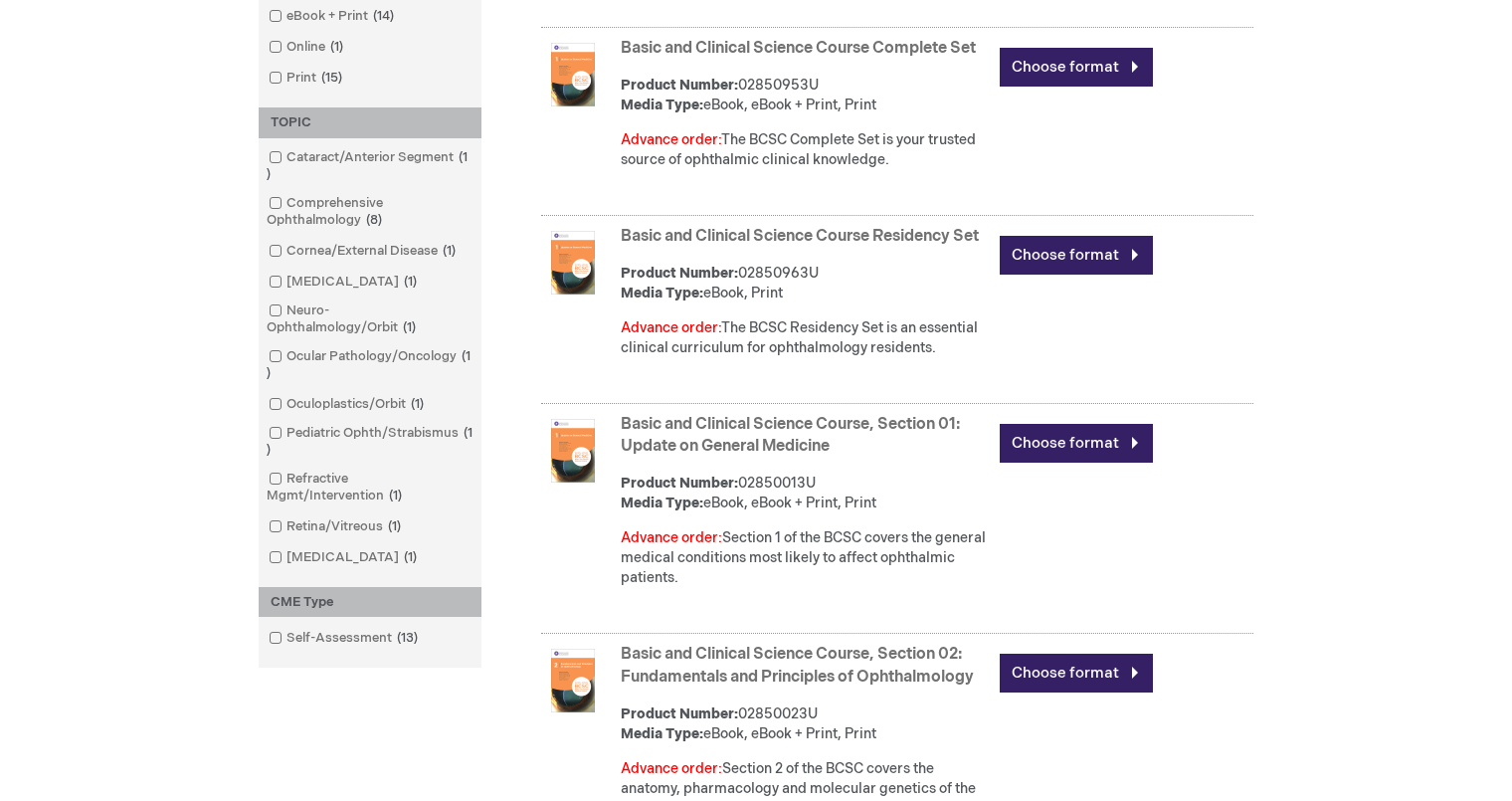 click on "Basic and Clinical Science Course Residency Set" at bounding box center [800, 236] 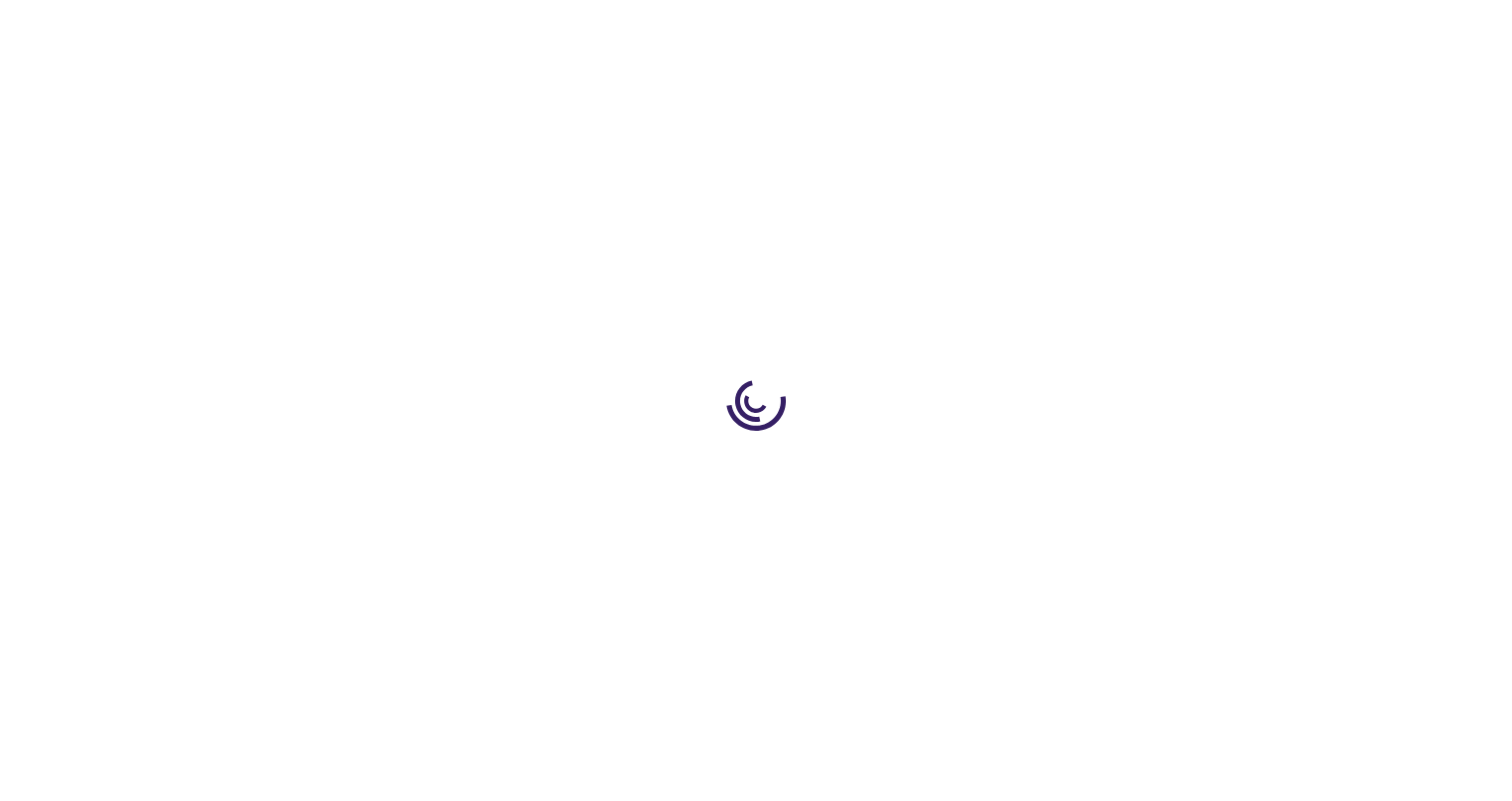scroll, scrollTop: 0, scrollLeft: 0, axis: both 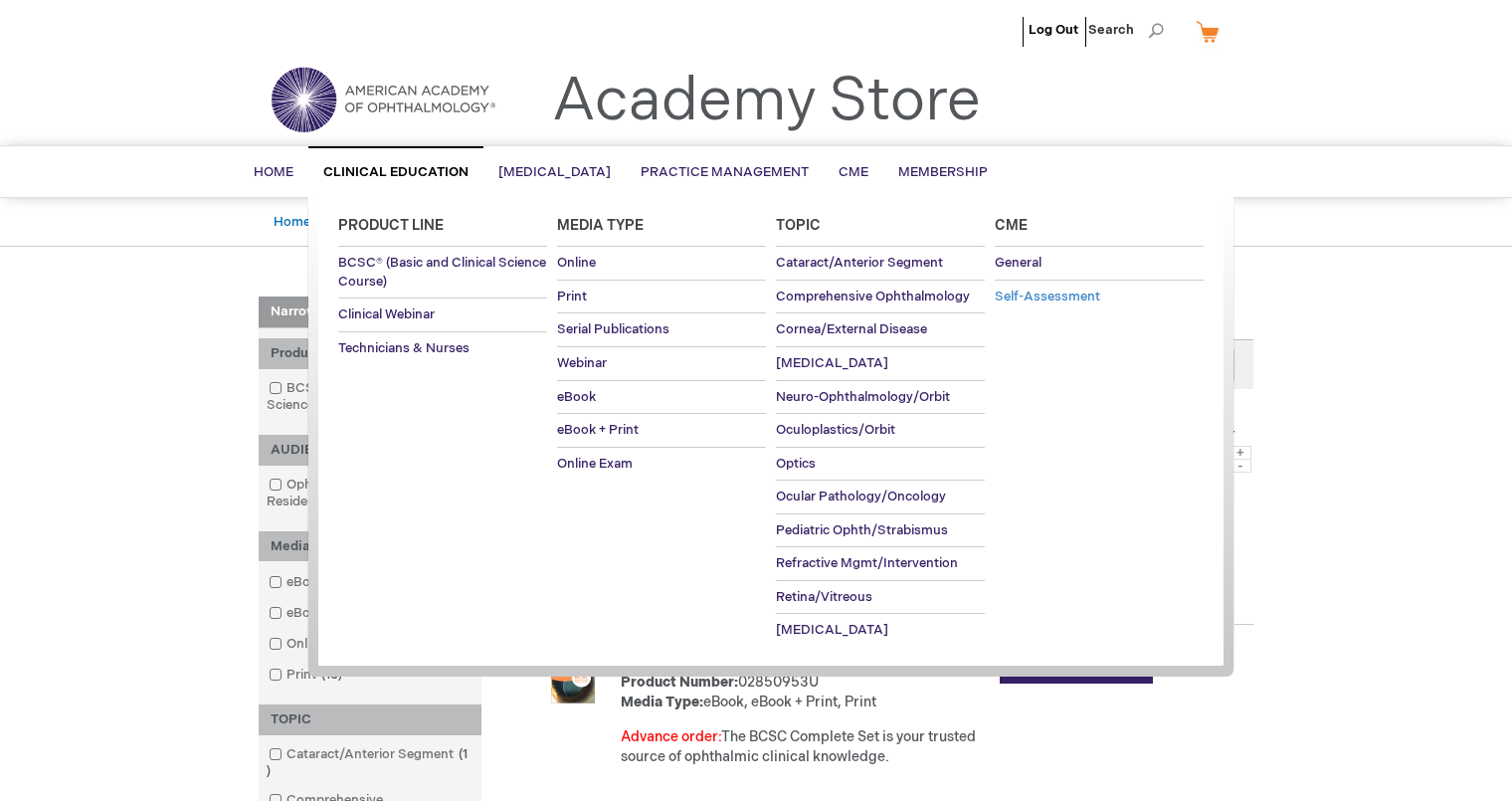click on "Self-Assessment" at bounding box center [1047, 297] 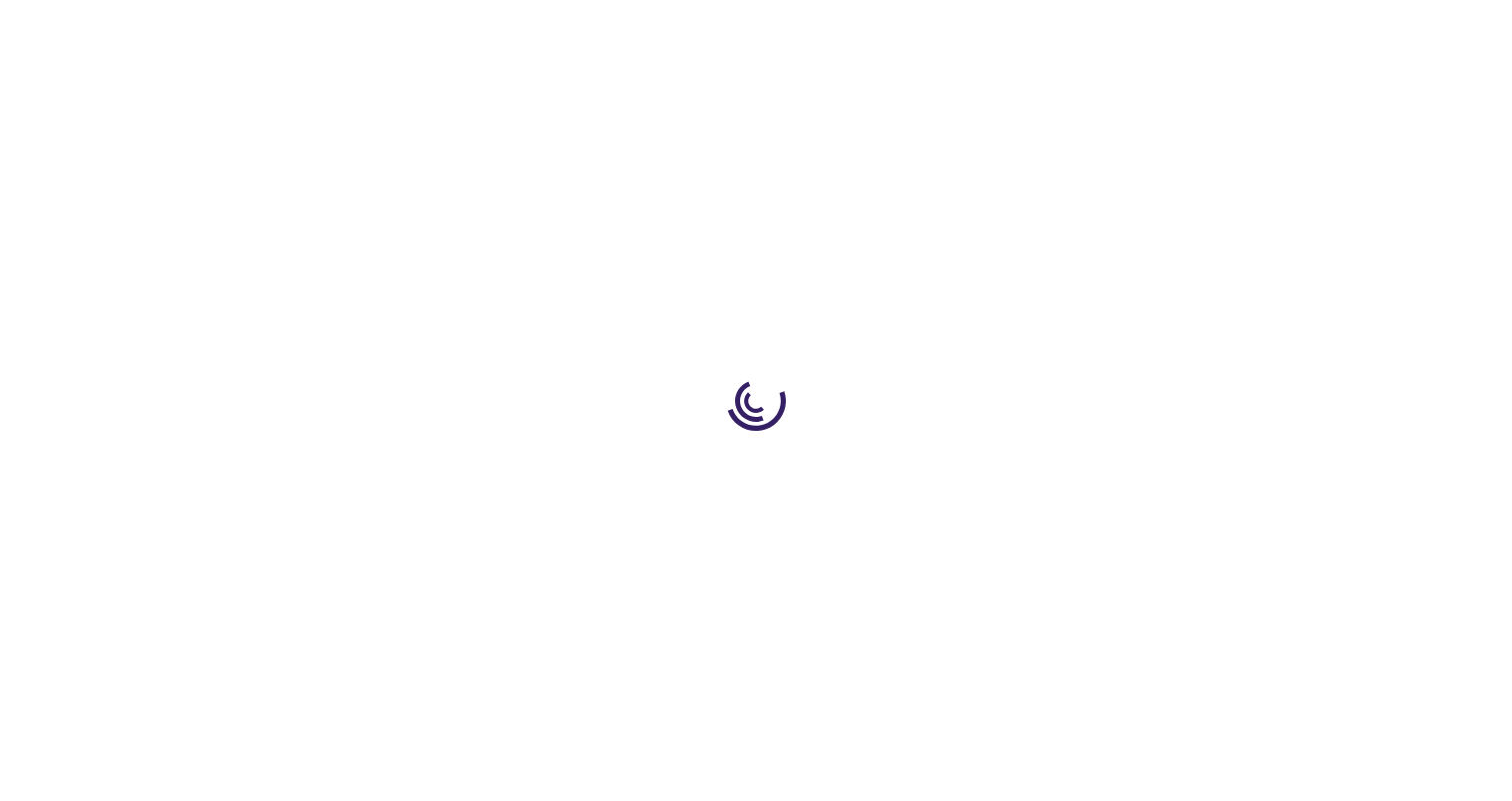 scroll, scrollTop: 0, scrollLeft: 0, axis: both 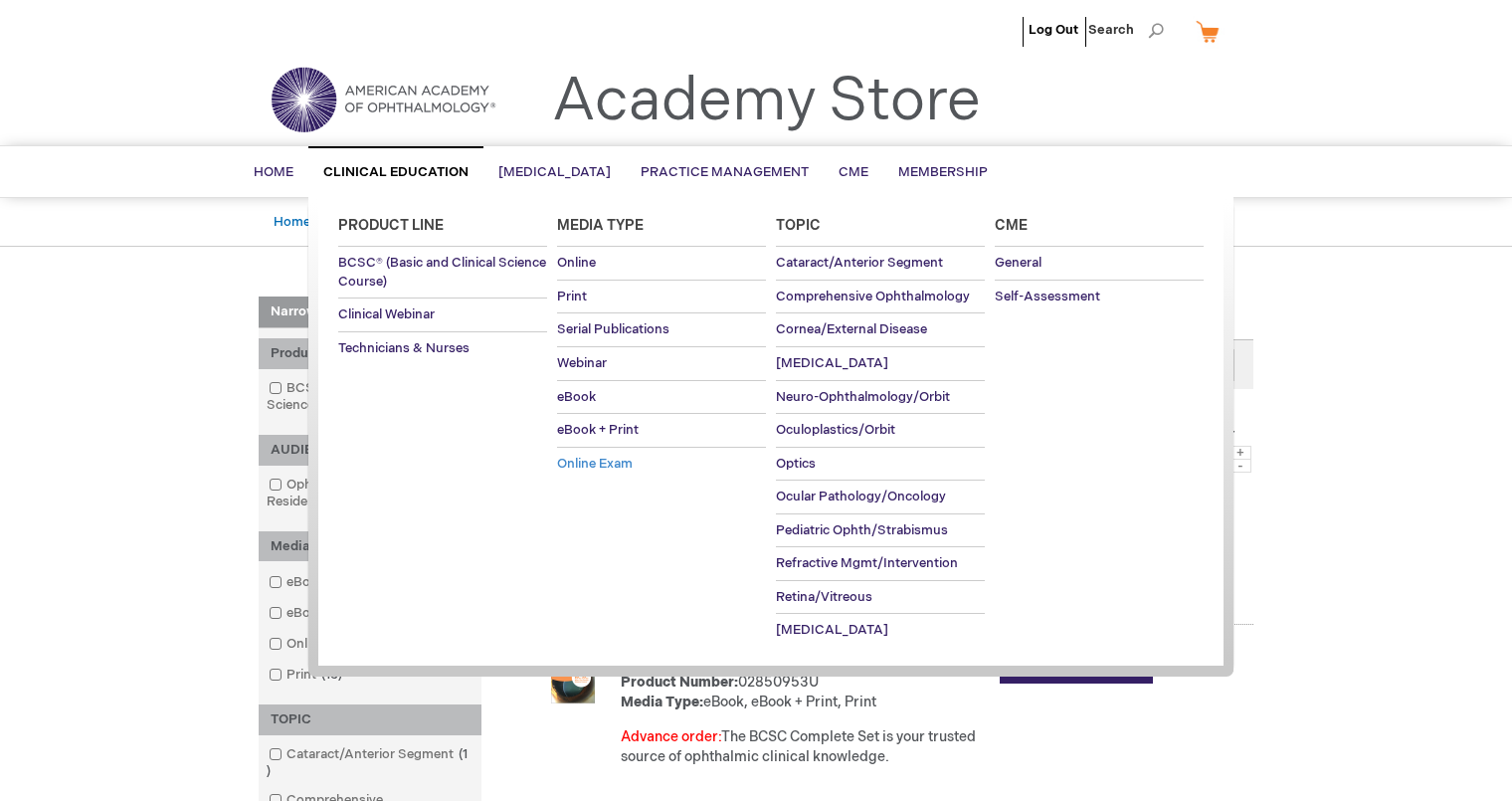 click on "Online Exam" at bounding box center (595, 464) 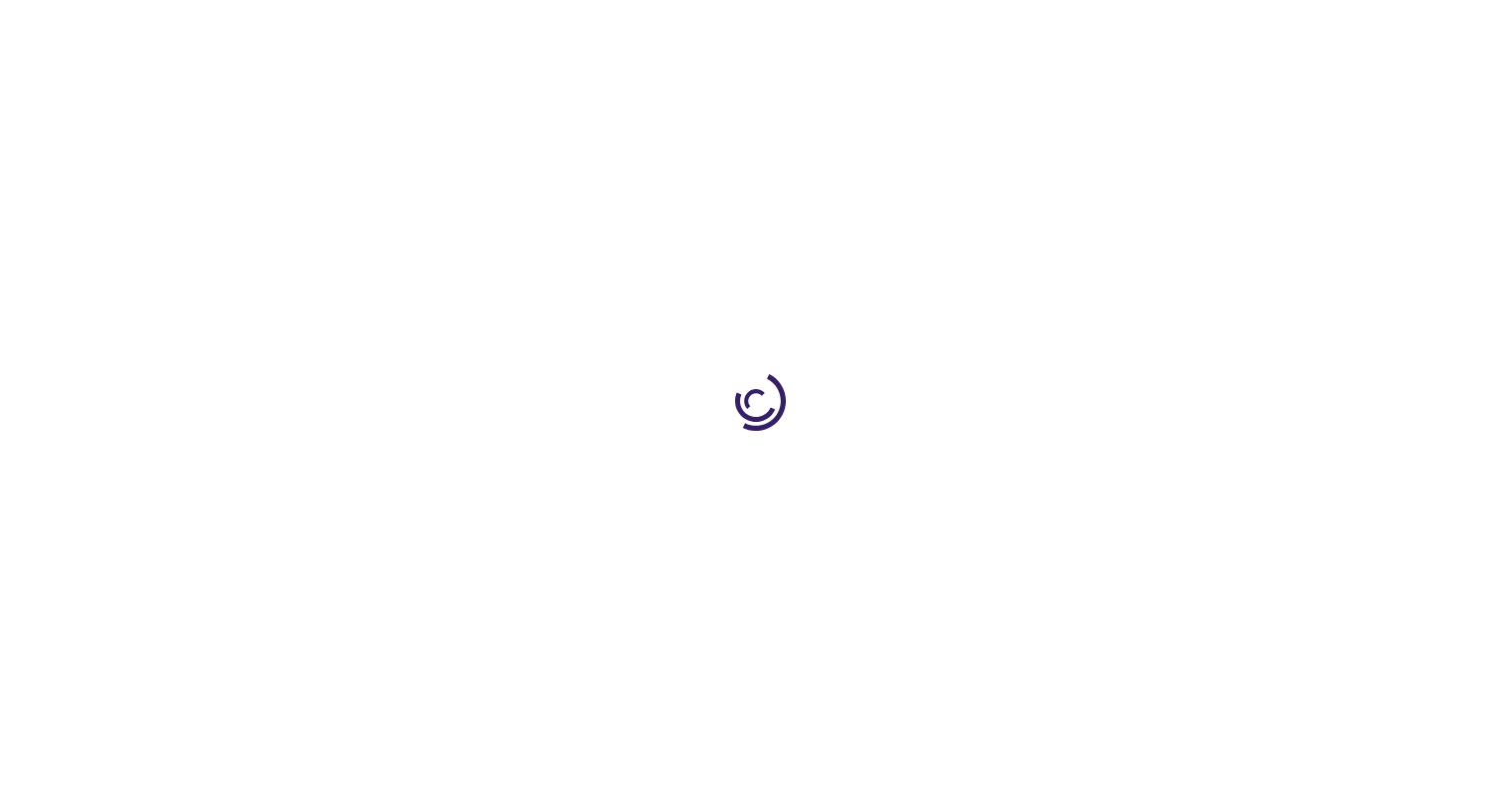 scroll, scrollTop: 0, scrollLeft: 0, axis: both 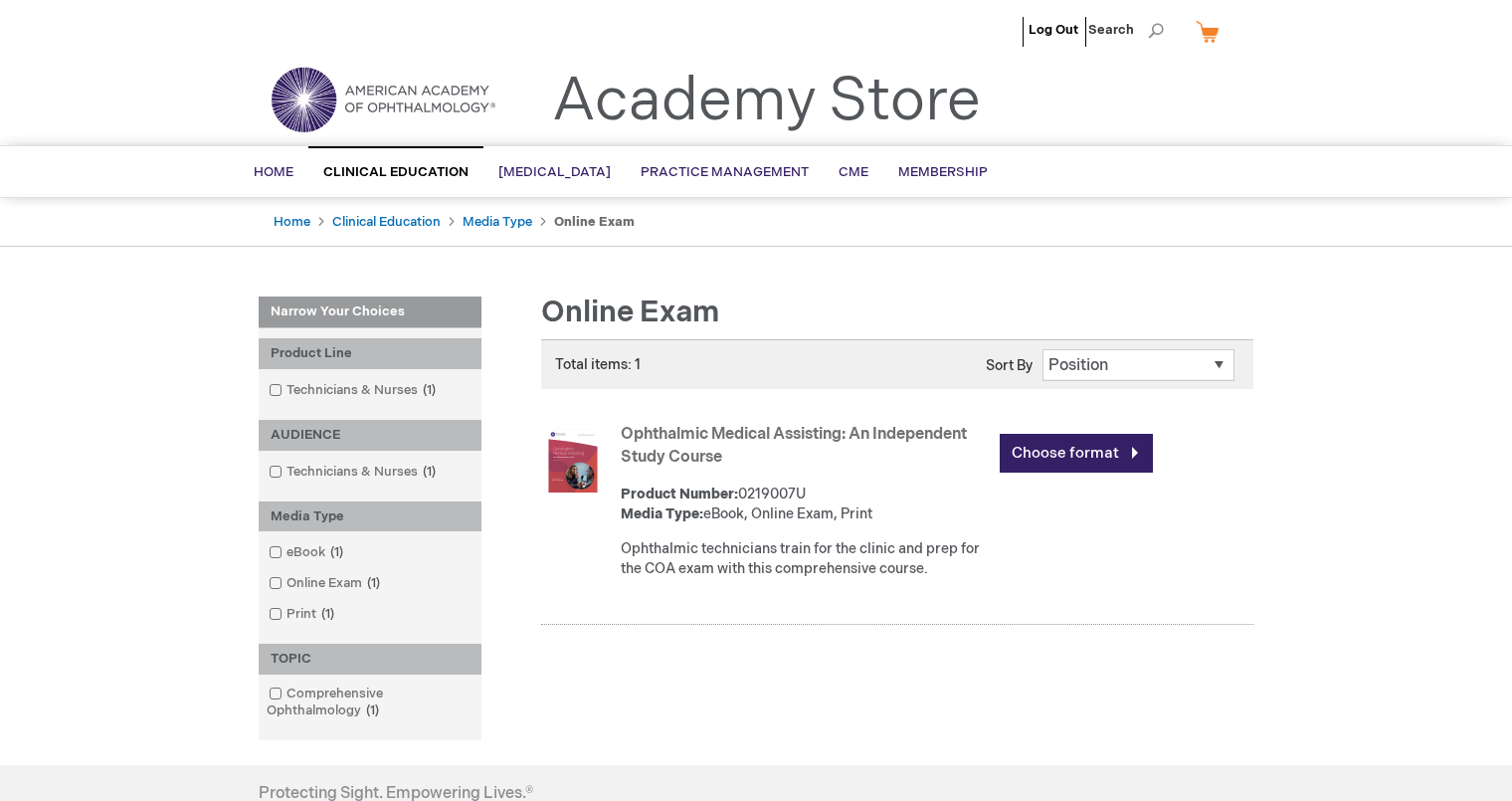 click on "Ophthalmic Medical Assisting: An Independent Study Course" at bounding box center (794, 446) 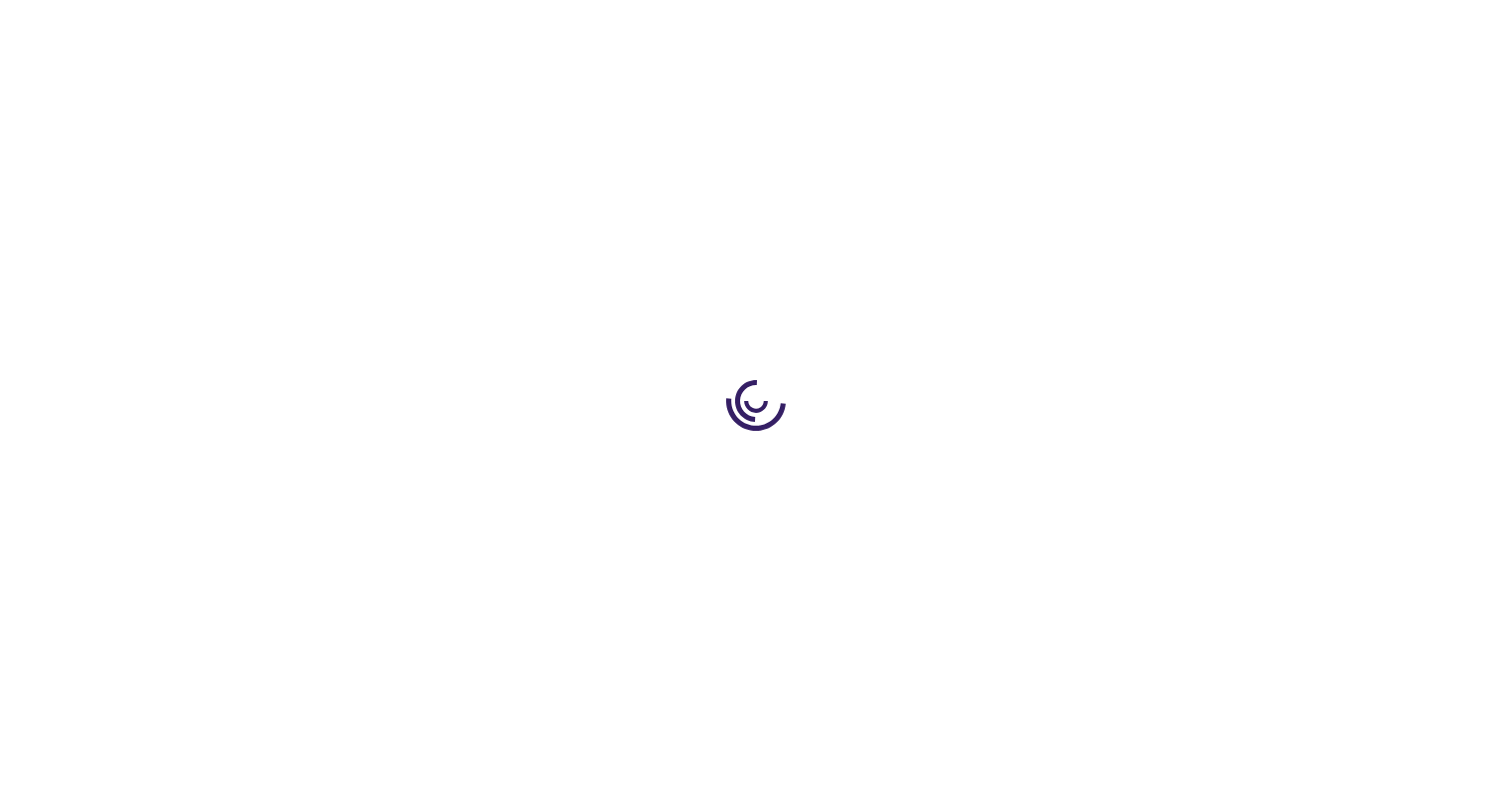 scroll, scrollTop: 0, scrollLeft: 0, axis: both 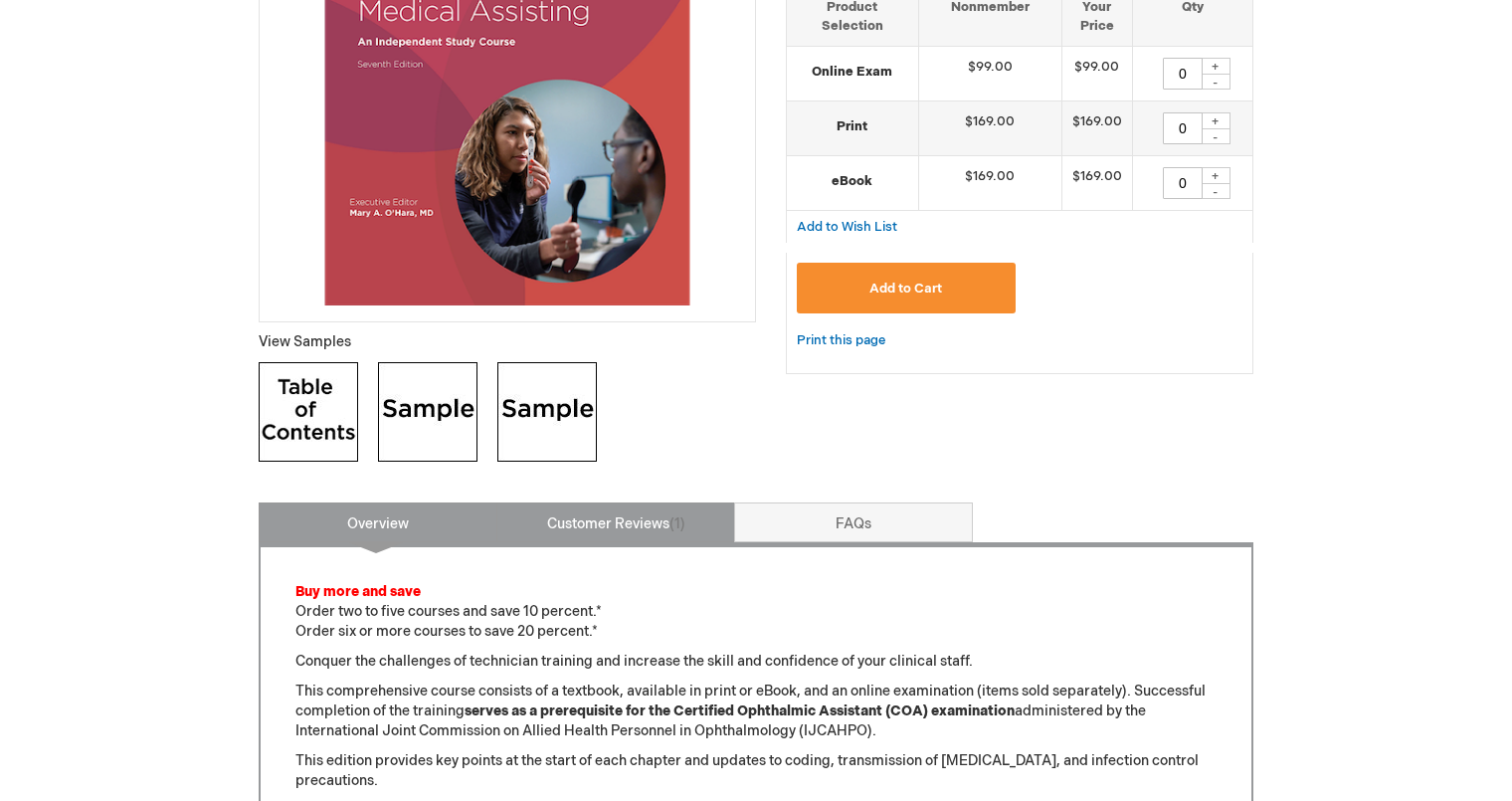 click on "Customer Reviews  1" at bounding box center [616, 522] 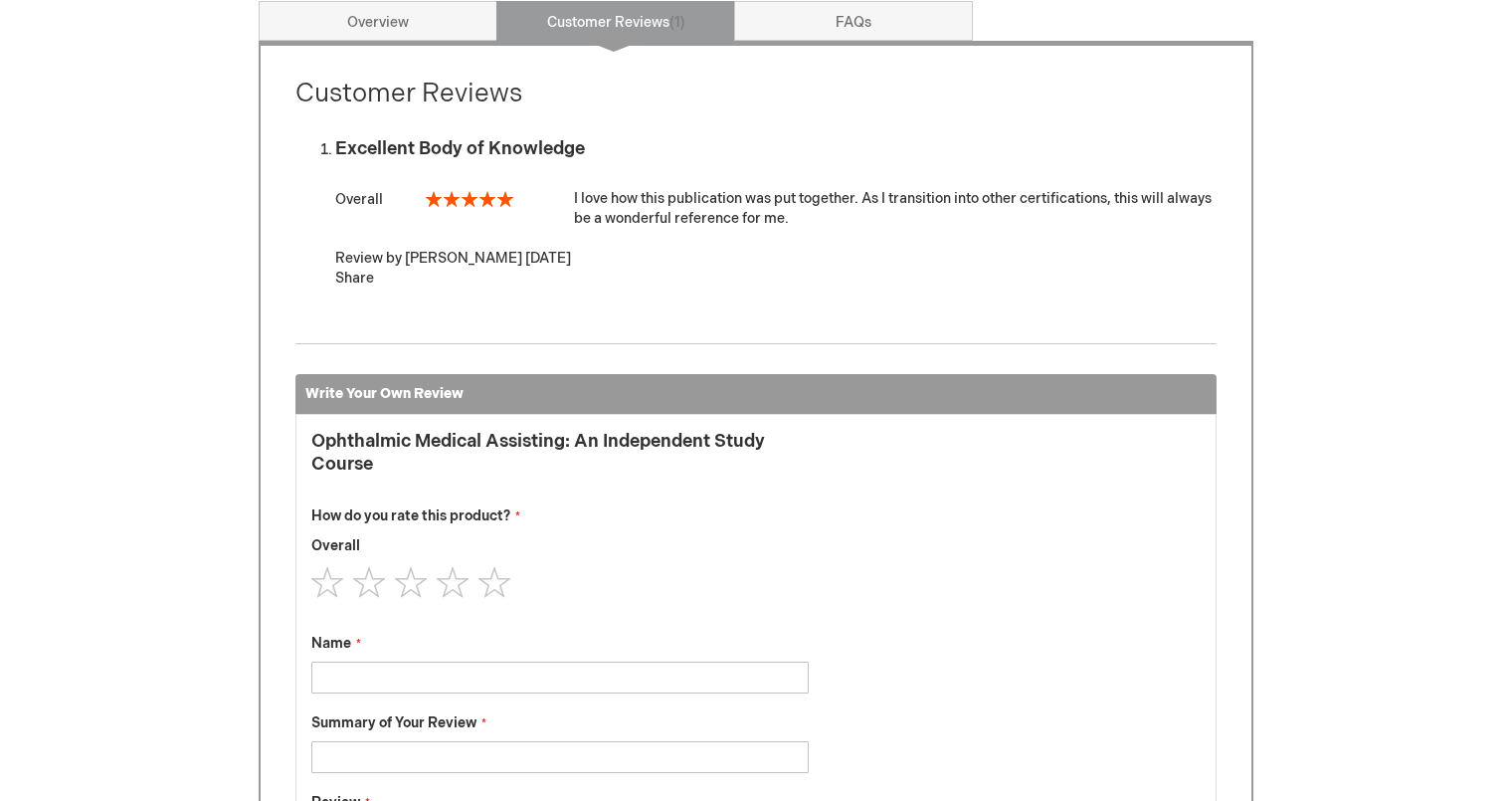 scroll, scrollTop: 0, scrollLeft: 0, axis: both 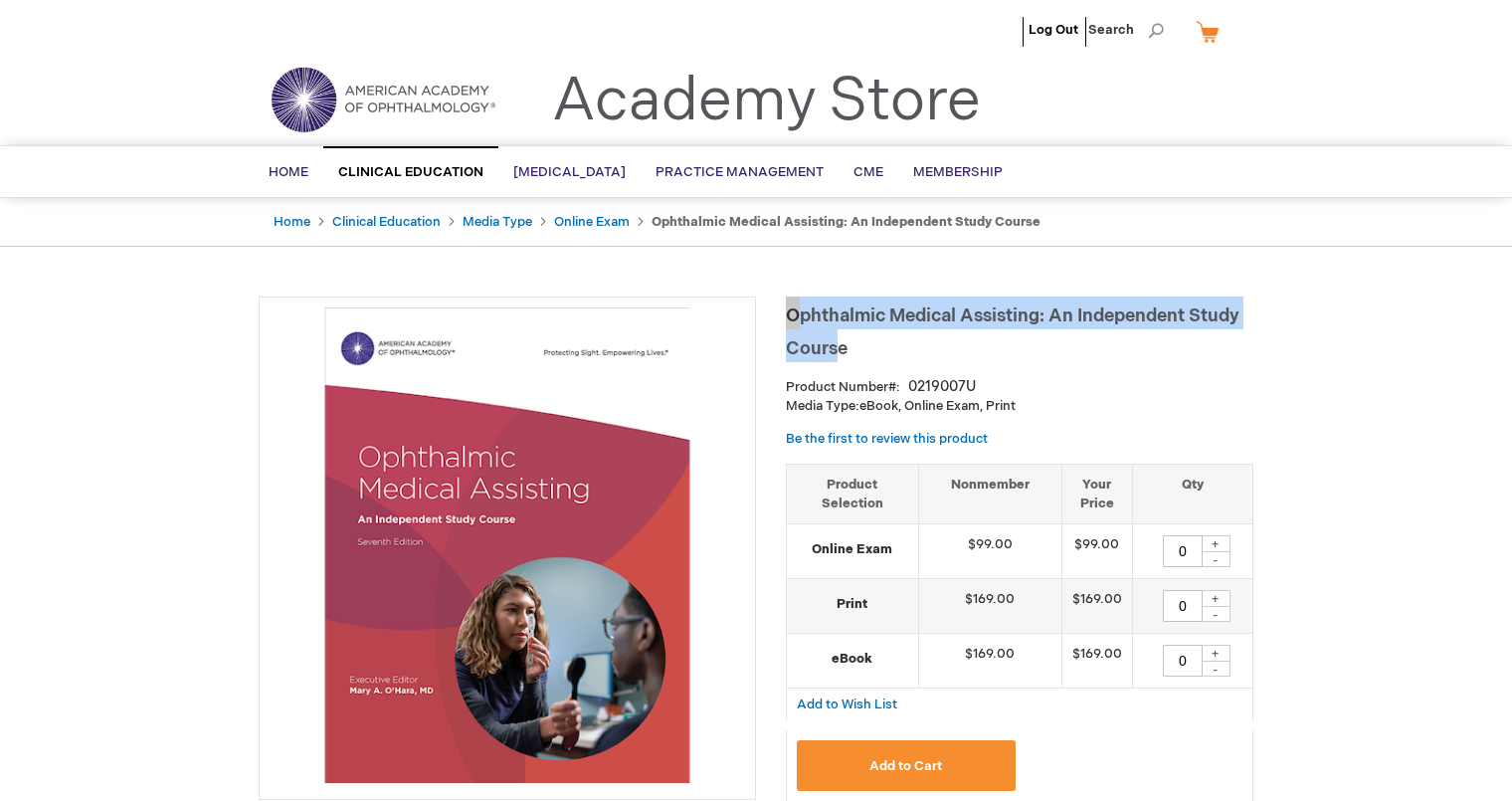 drag, startPoint x: 913, startPoint y: 336, endPoint x: 777, endPoint y: 313, distance: 137.93114 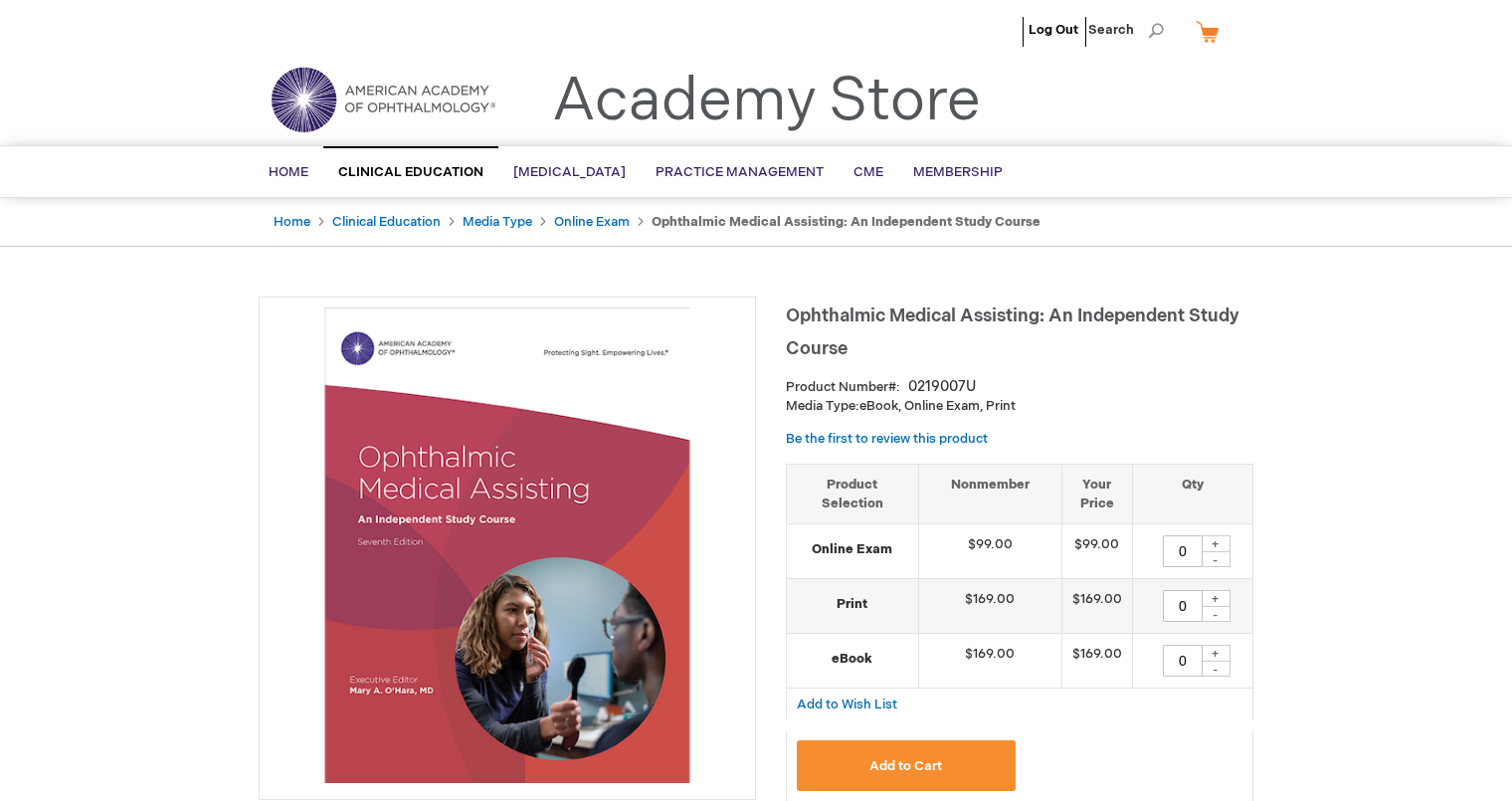 click on "Ophthalmic Medical Assisting: An Independent Study Course" at bounding box center (1020, 329) 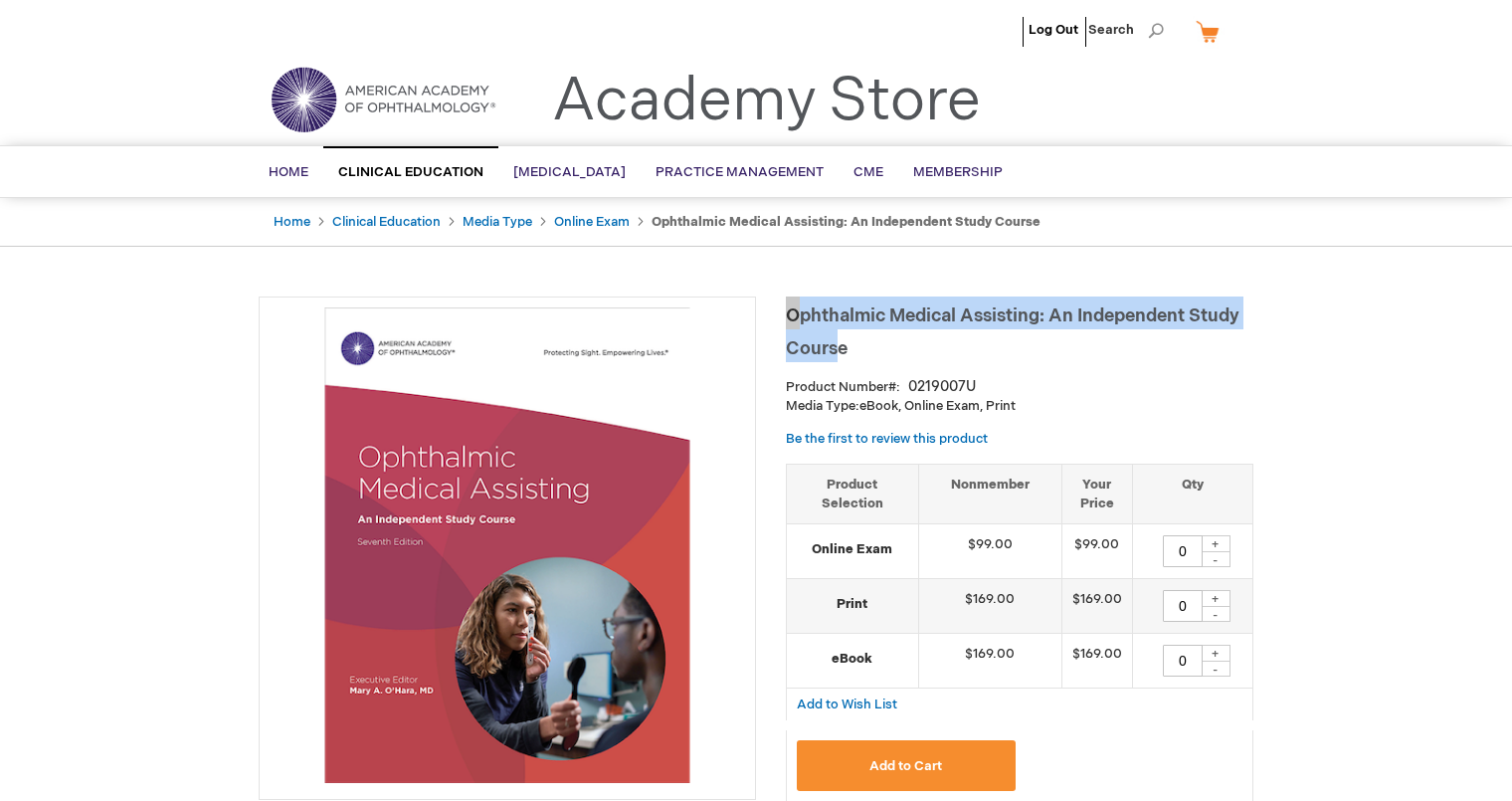 drag, startPoint x: 854, startPoint y: 355, endPoint x: 768, endPoint y: 310, distance: 97.06184 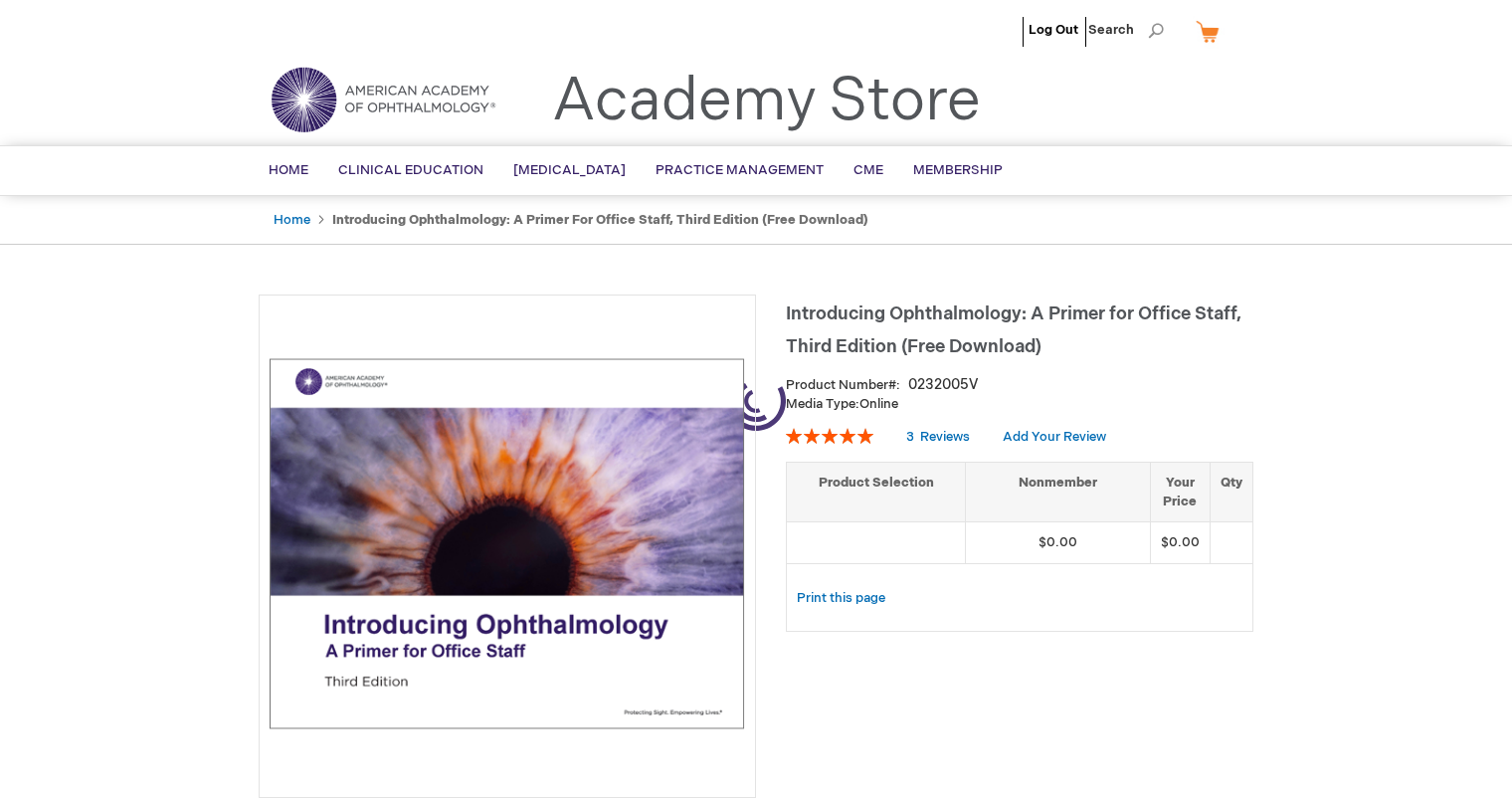 scroll, scrollTop: 0, scrollLeft: 0, axis: both 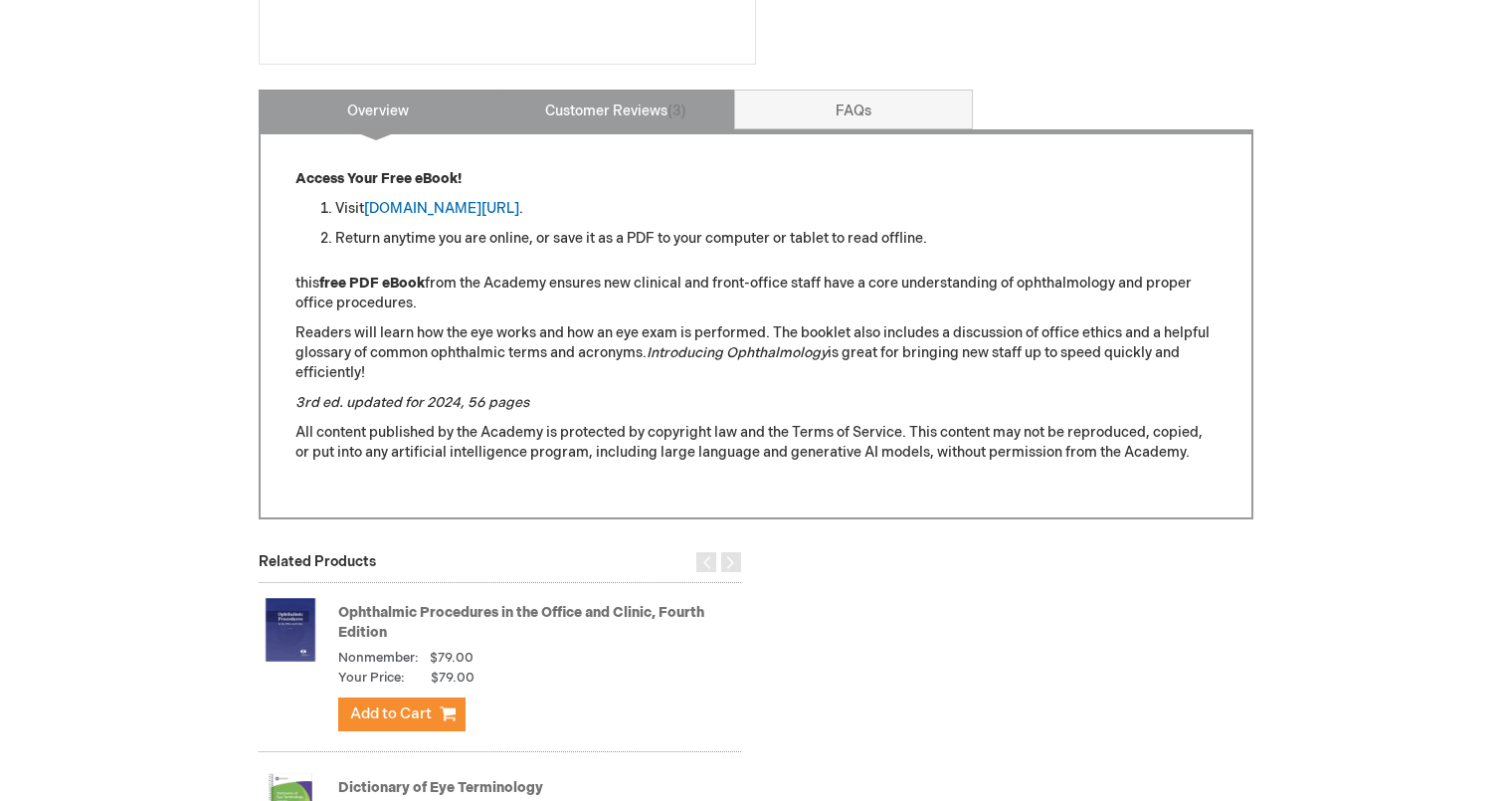 click on "Customer Reviews  3" at bounding box center (616, 109) 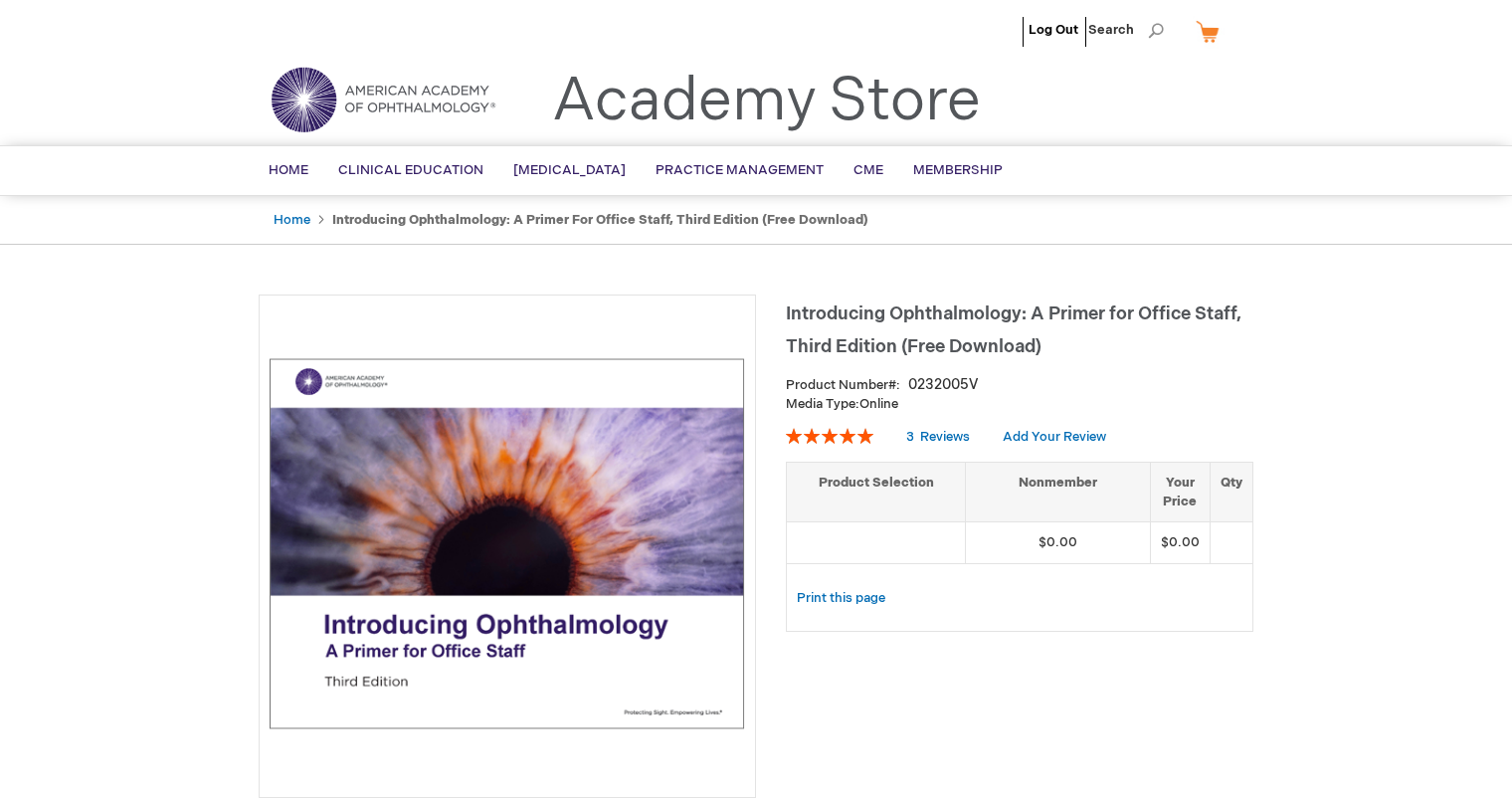 scroll, scrollTop: 119, scrollLeft: 0, axis: vertical 